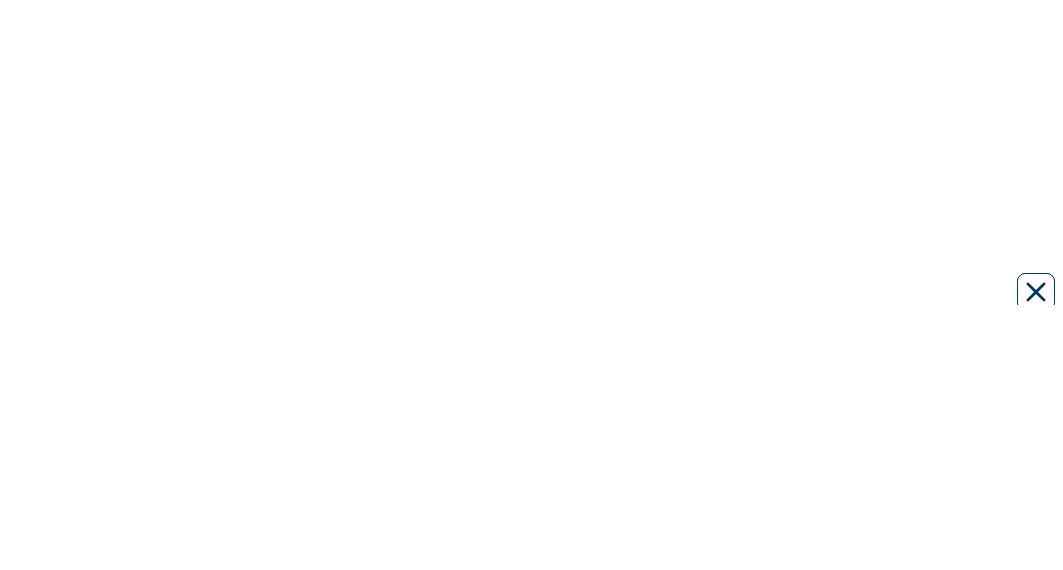 scroll, scrollTop: 0, scrollLeft: 0, axis: both 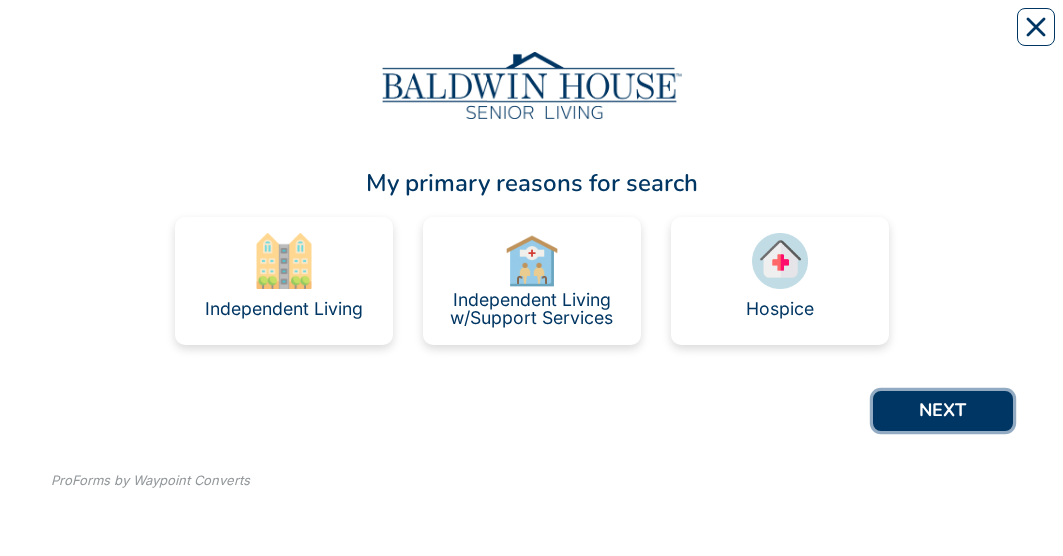 click on "NEXT" at bounding box center (943, 411) 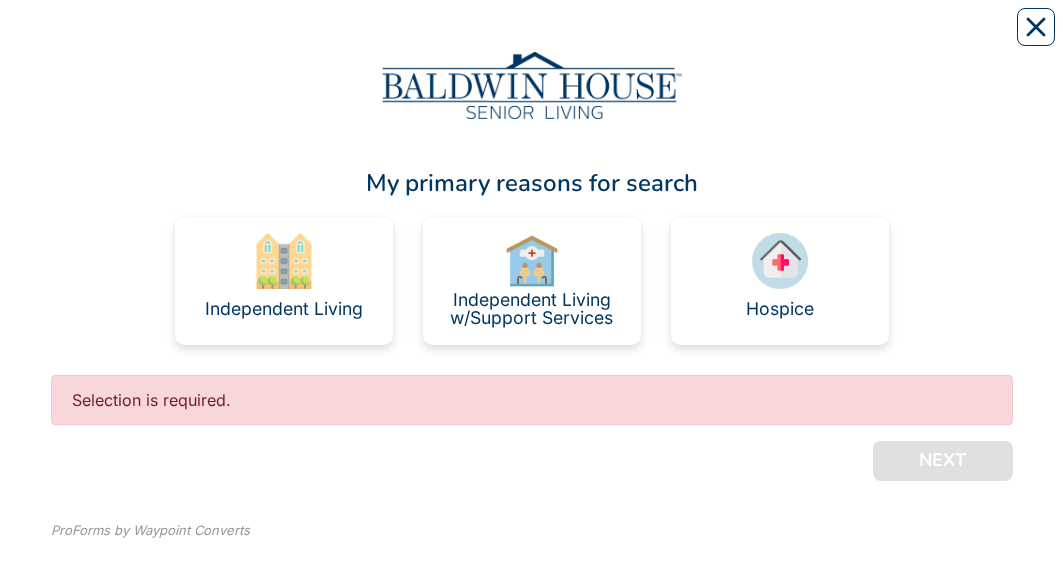 click at bounding box center (284, 261) 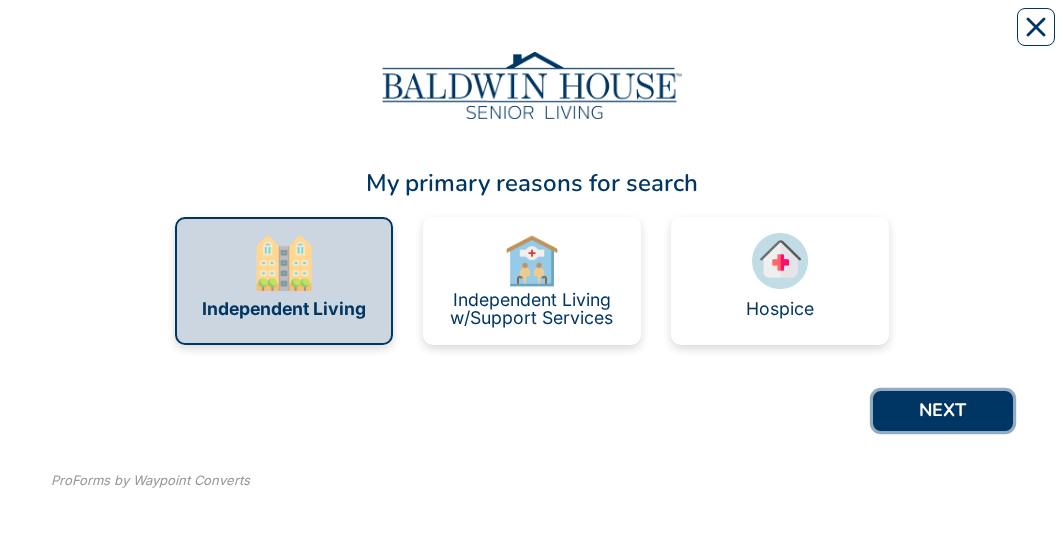 click on "NEXT" at bounding box center (943, 411) 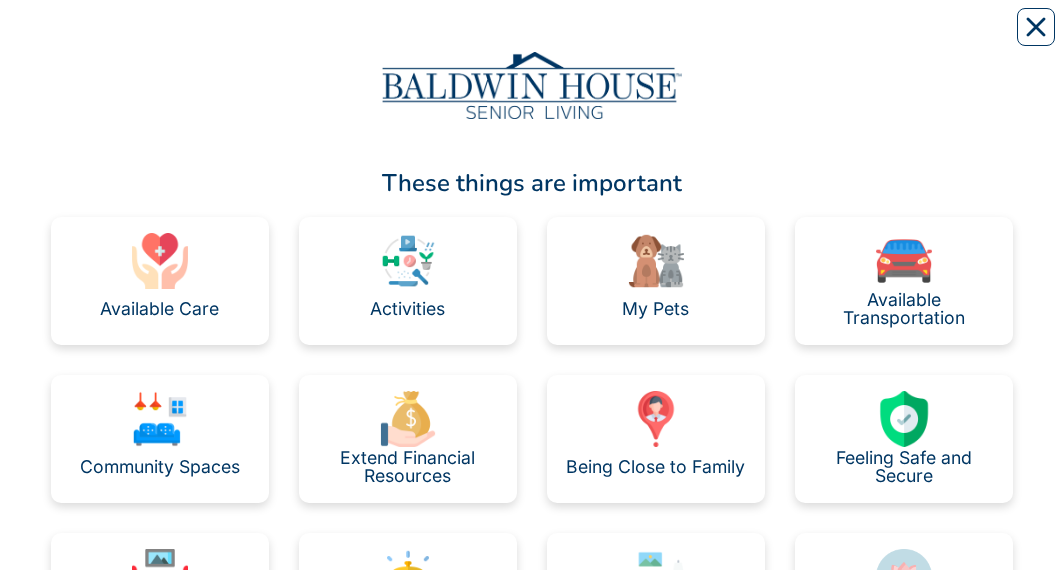 click at bounding box center (904, 419) 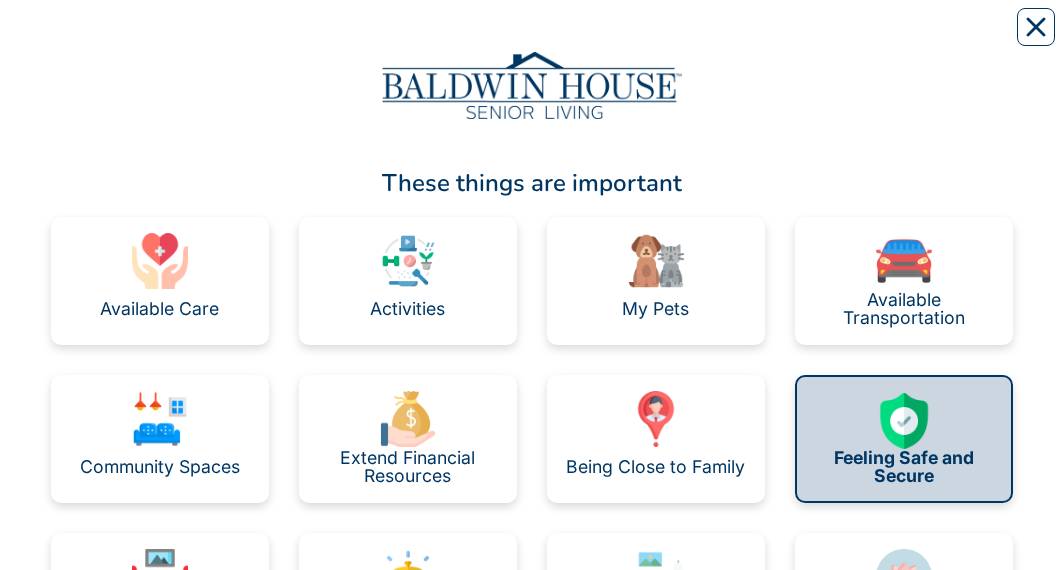 click at bounding box center [656, 261] 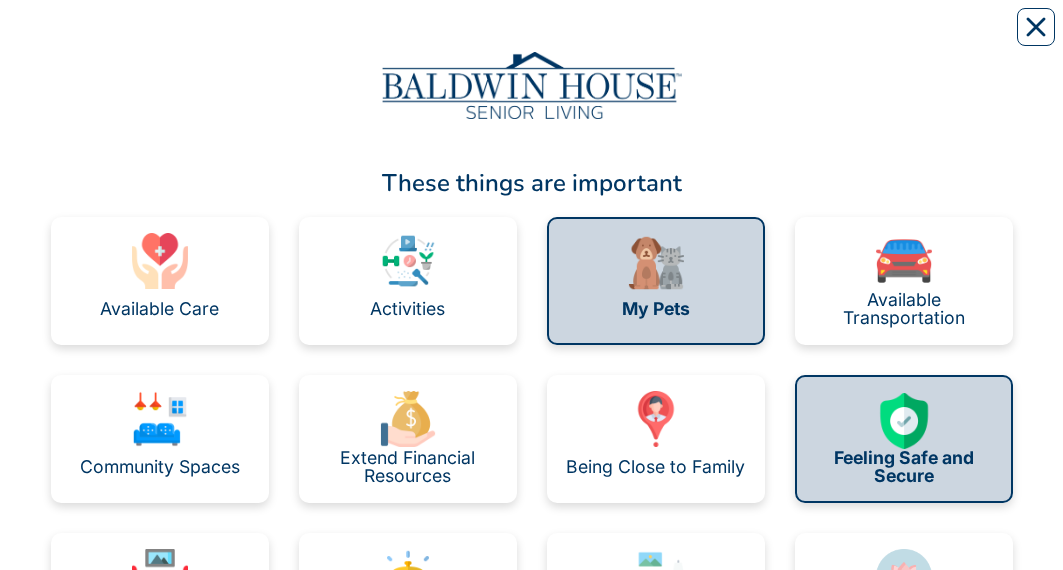 click at bounding box center (408, 261) 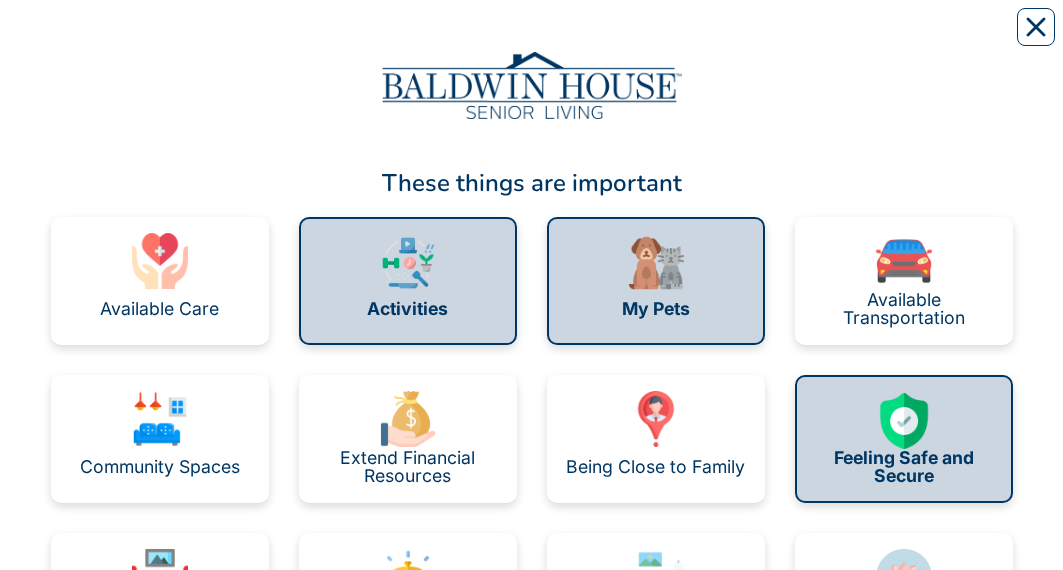 click at bounding box center (656, 419) 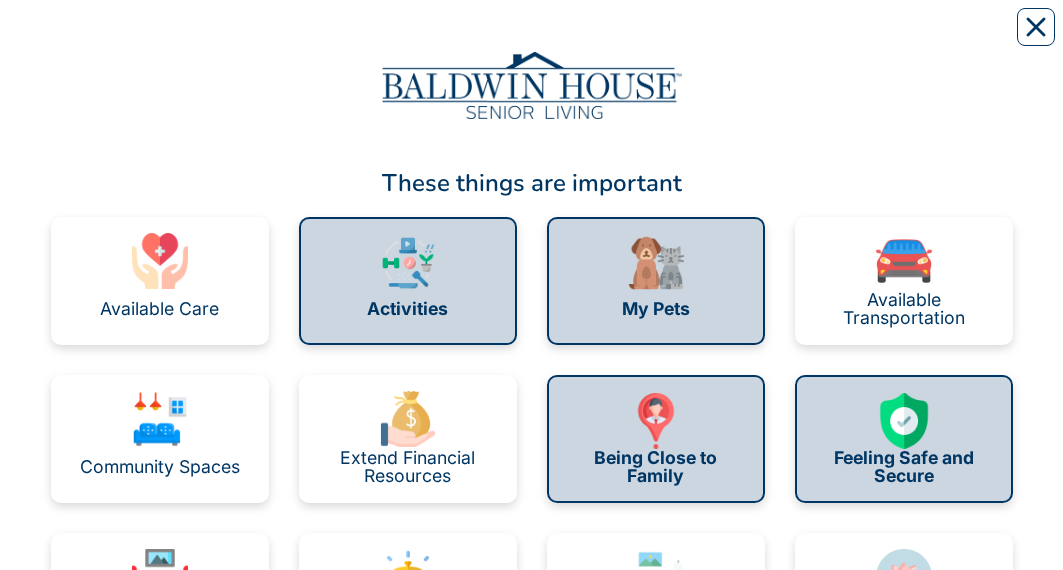 click at bounding box center (656, 421) 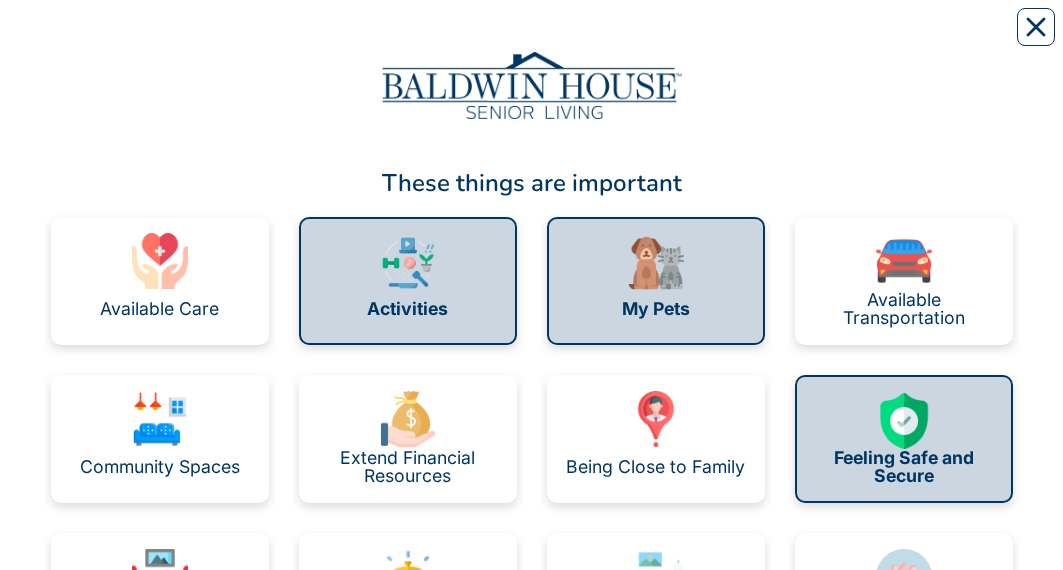 click at bounding box center (656, 419) 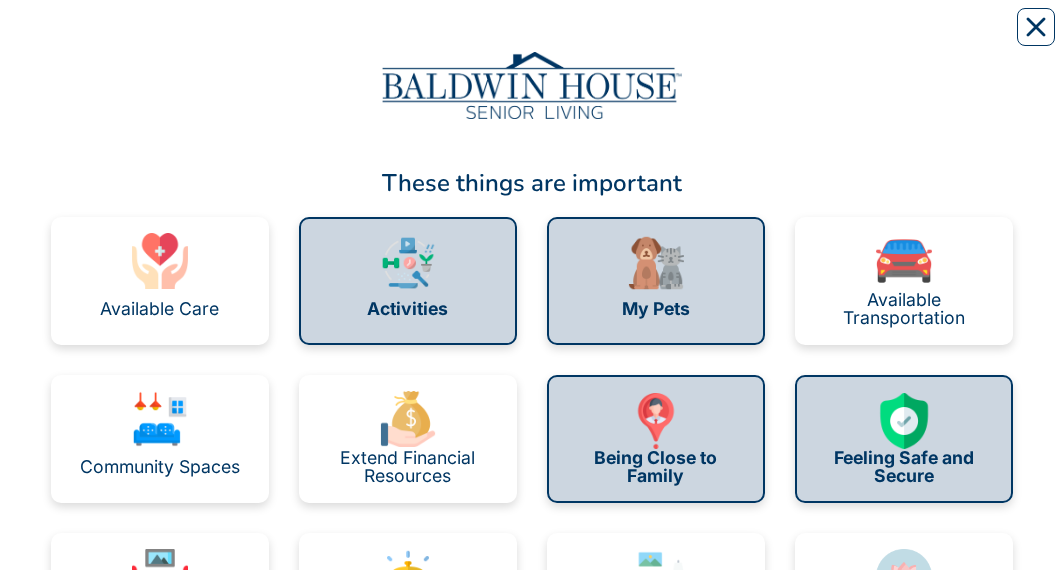 click at bounding box center [656, 421] 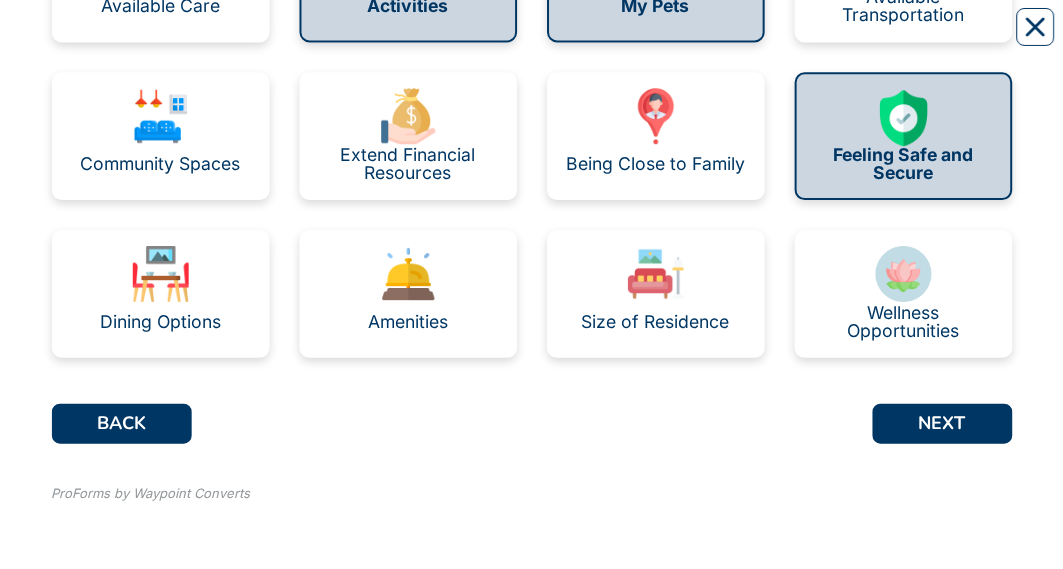 scroll, scrollTop: 303, scrollLeft: 0, axis: vertical 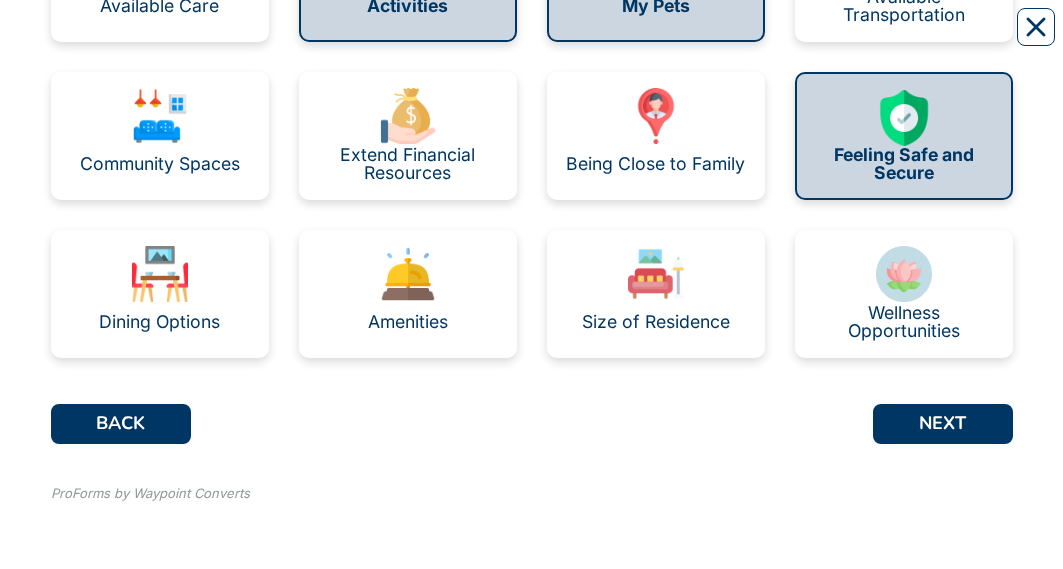 click at bounding box center (160, 274) 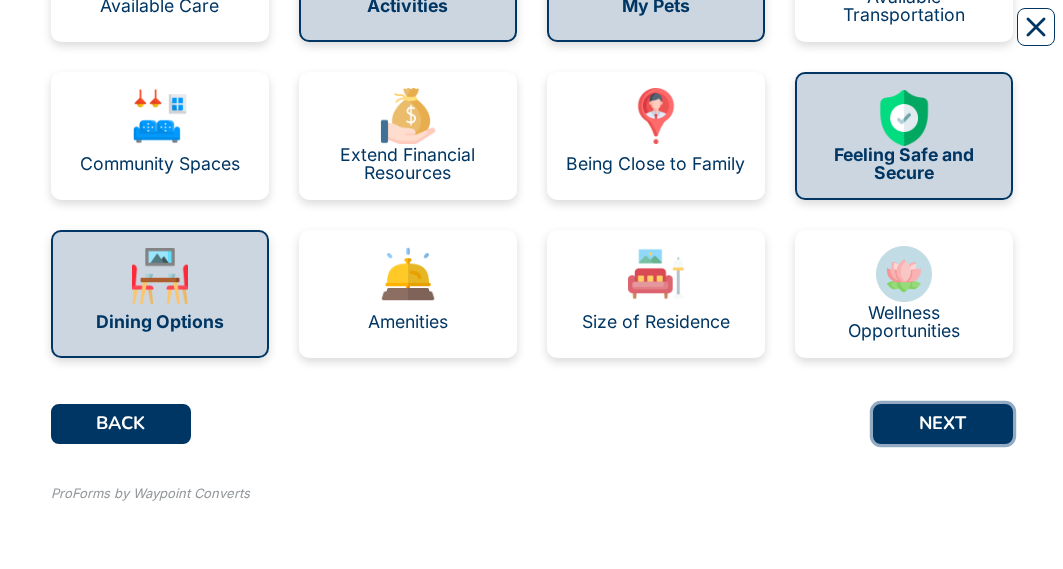 click on "NEXT" at bounding box center (943, 424) 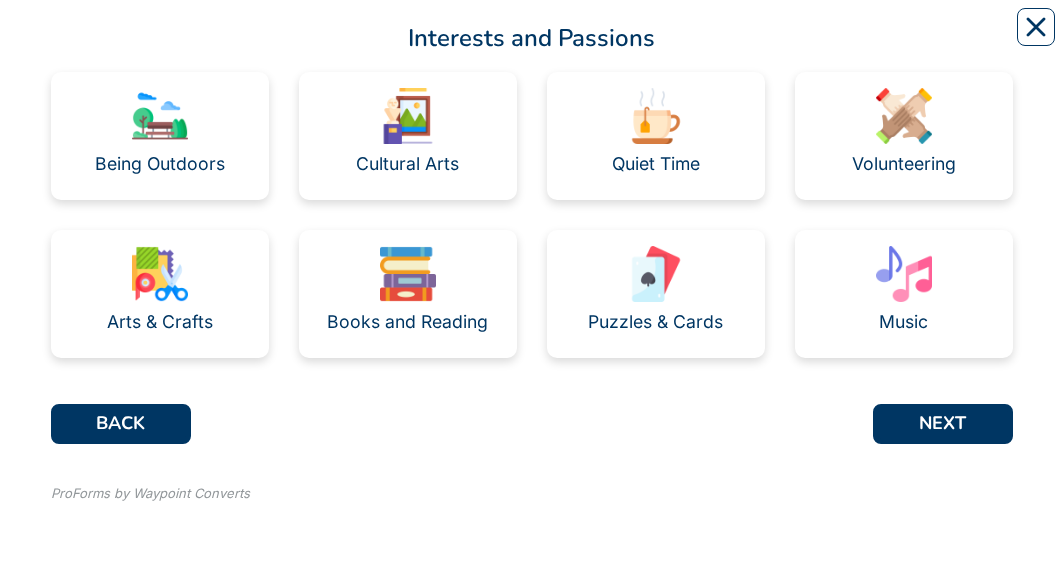 scroll, scrollTop: 163, scrollLeft: 0, axis: vertical 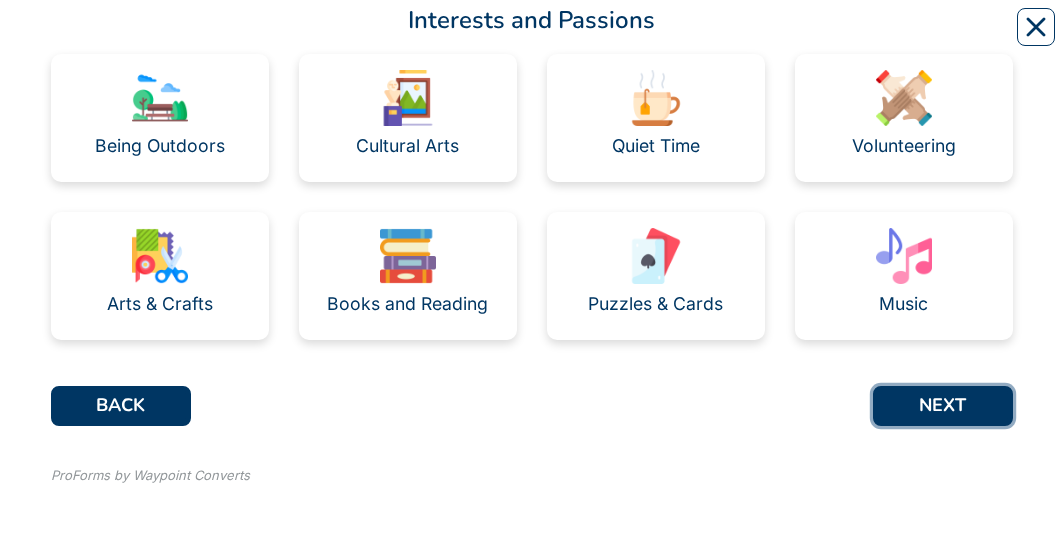 click on "NEXT" at bounding box center [943, 406] 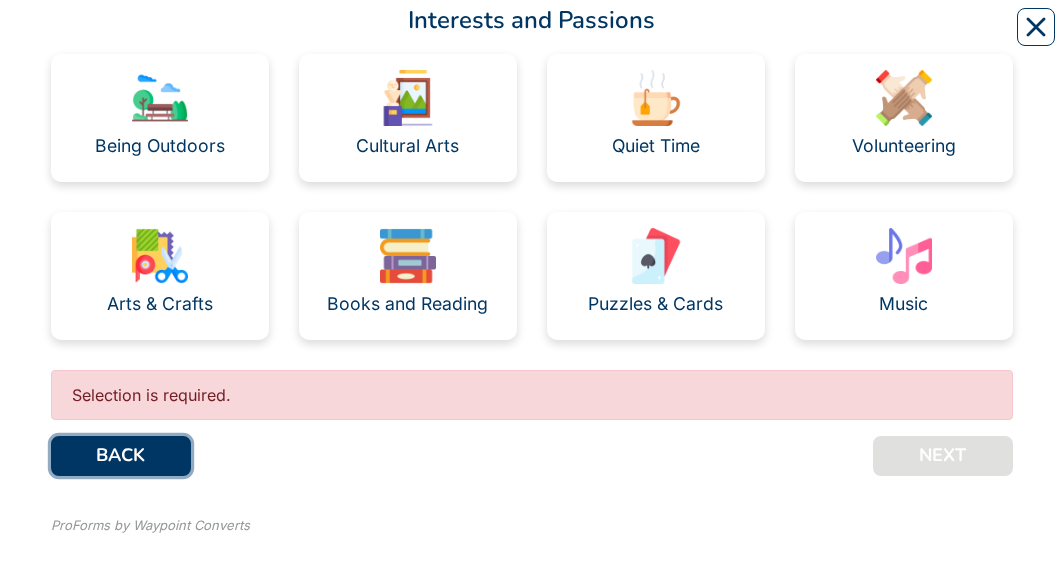 click on "BACK" at bounding box center (121, 456) 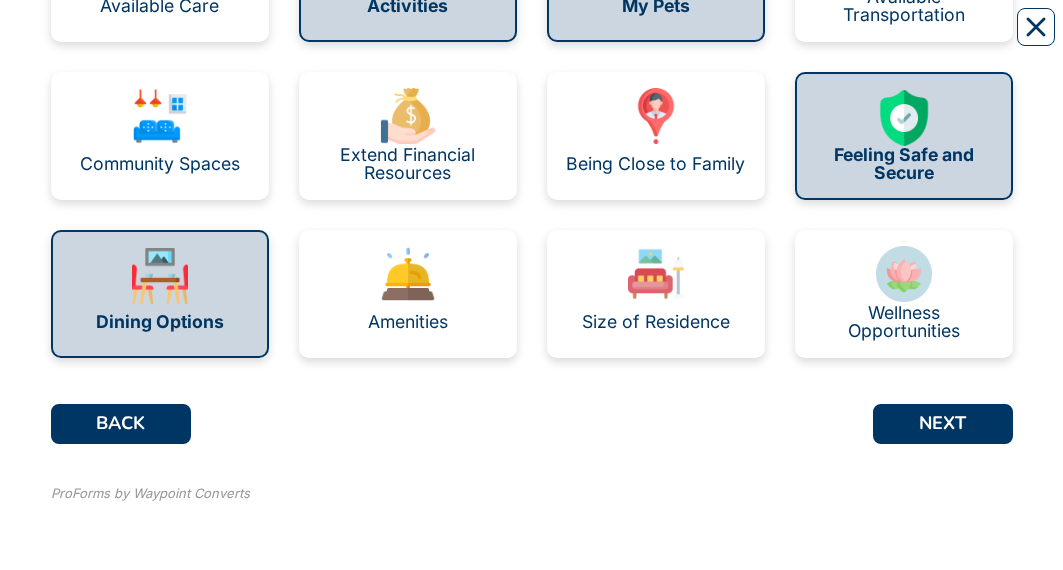 scroll, scrollTop: 303, scrollLeft: 0, axis: vertical 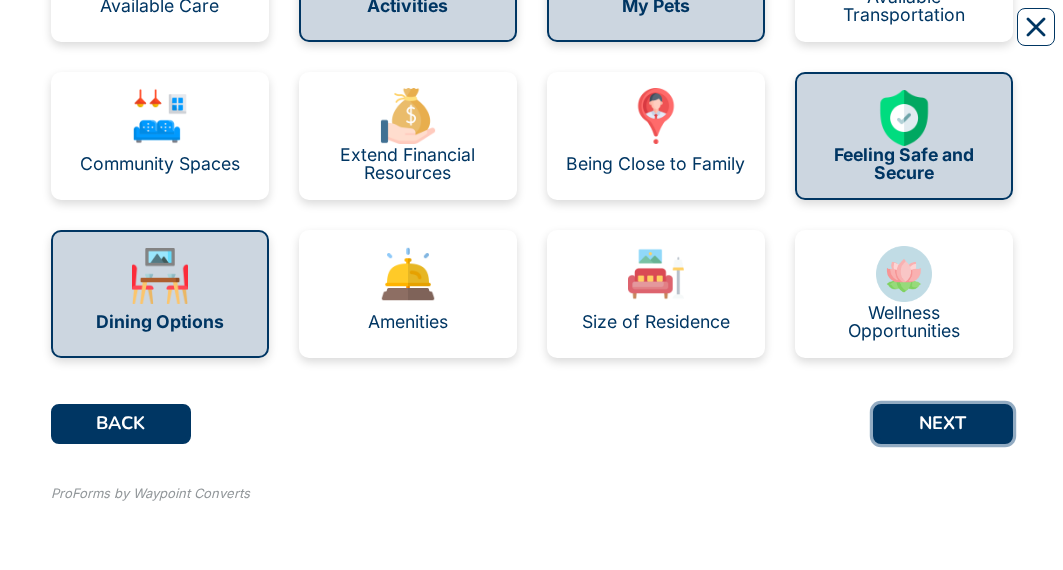 click on "NEXT" at bounding box center (943, 424) 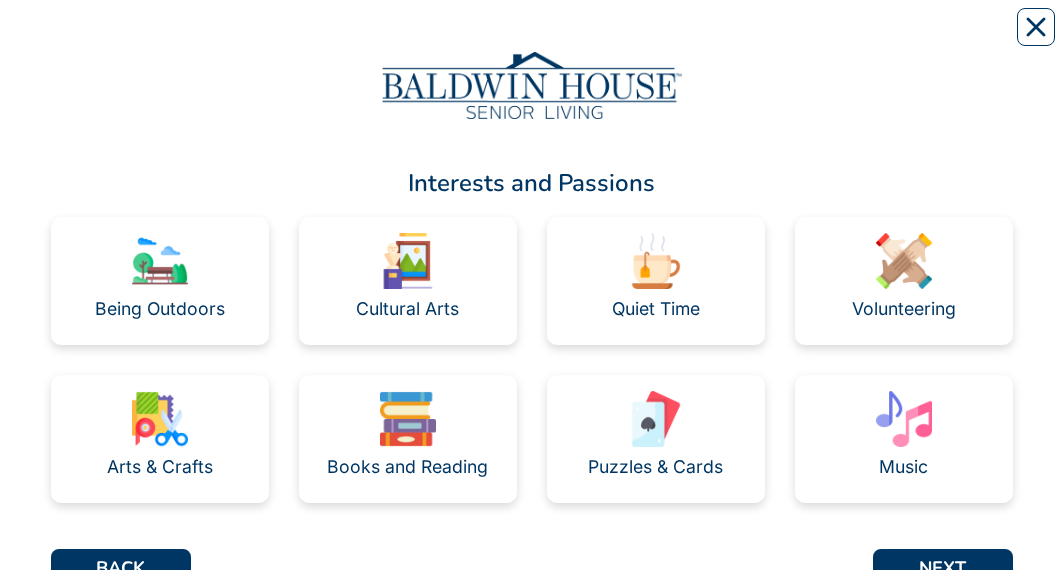 click on "Music" at bounding box center [904, 439] 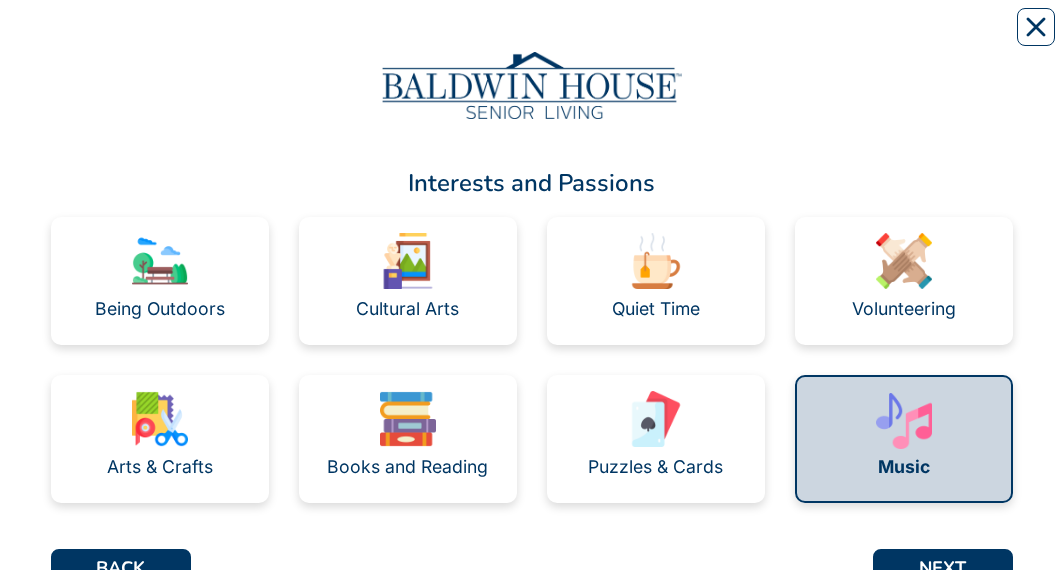 click on "Puzzles & Cards" at bounding box center [656, 439] 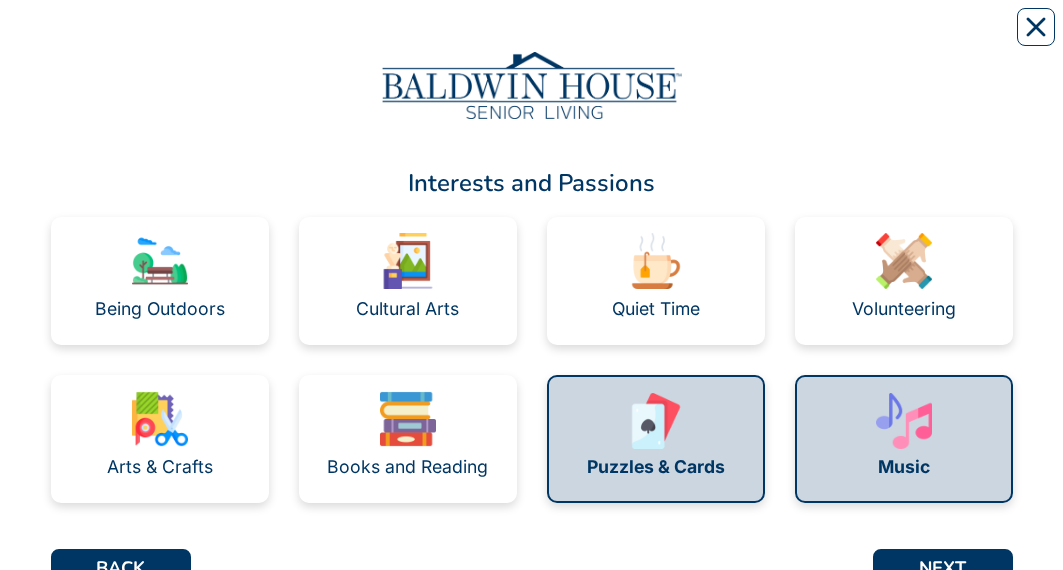 click at bounding box center [408, 419] 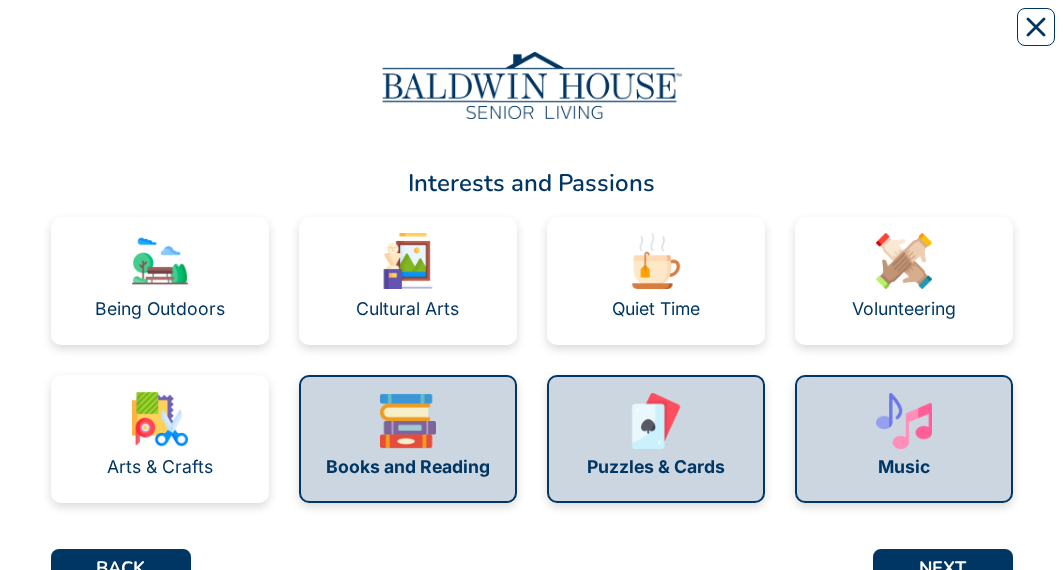 click at bounding box center (160, 419) 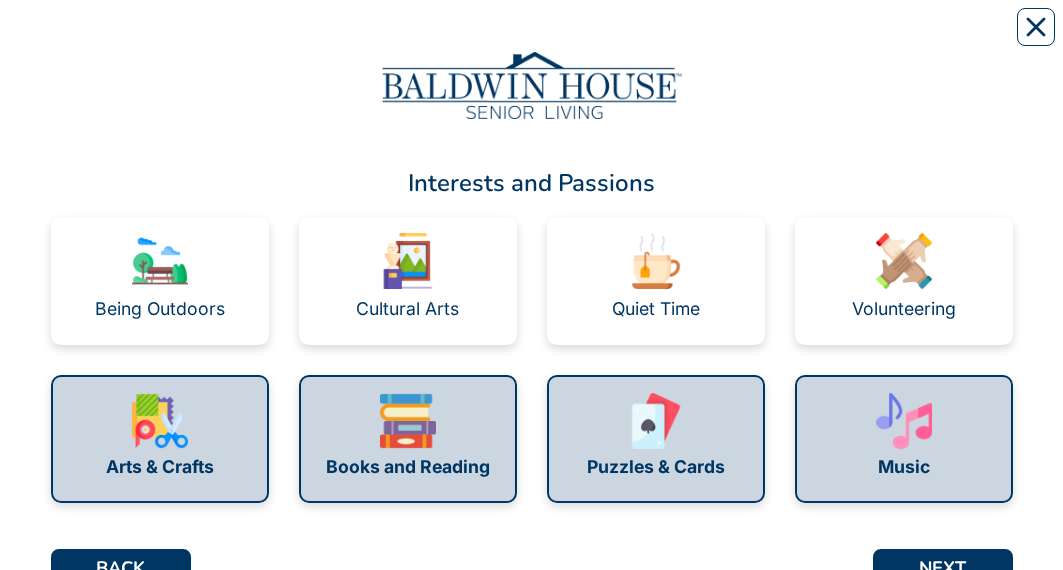click at bounding box center (656, 261) 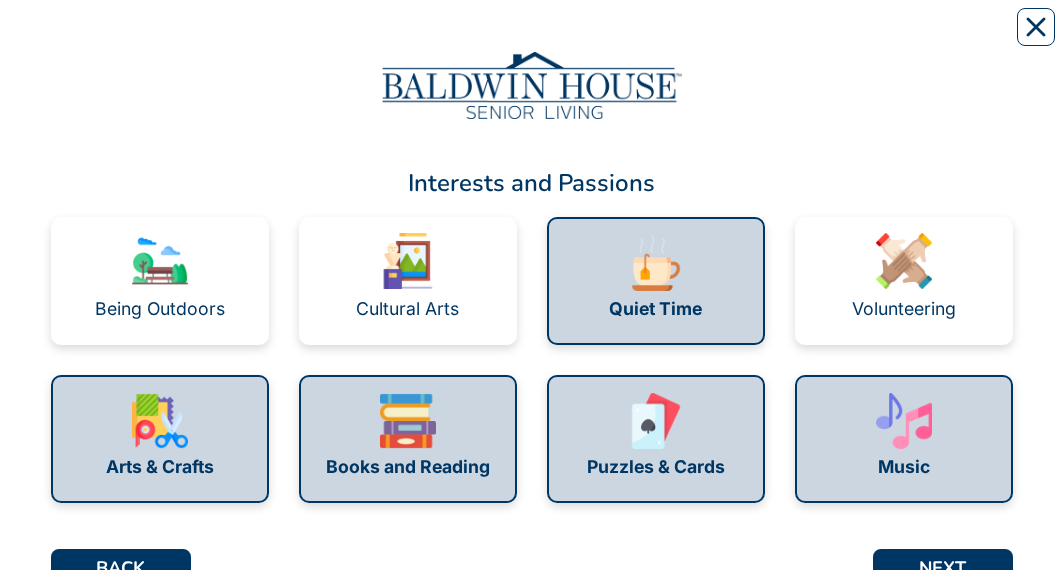 click at bounding box center [160, 261] 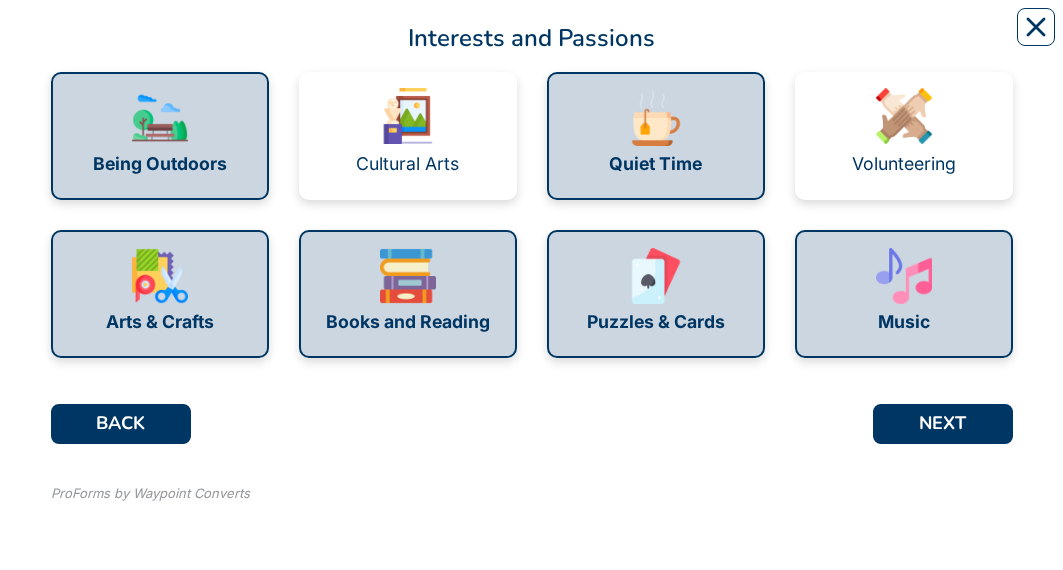 scroll, scrollTop: 145, scrollLeft: 0, axis: vertical 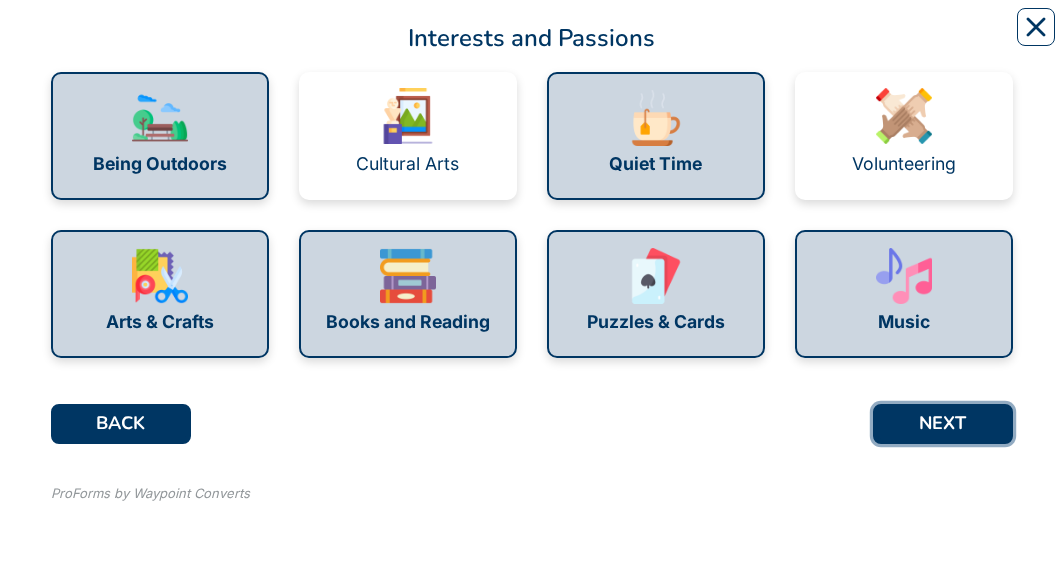 click on "NEXT" at bounding box center [943, 424] 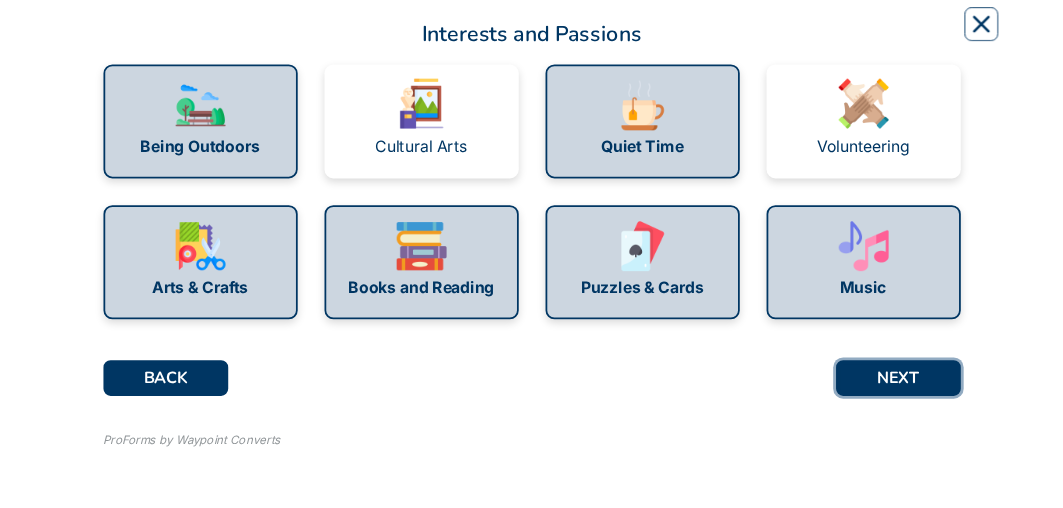 scroll, scrollTop: 0, scrollLeft: 0, axis: both 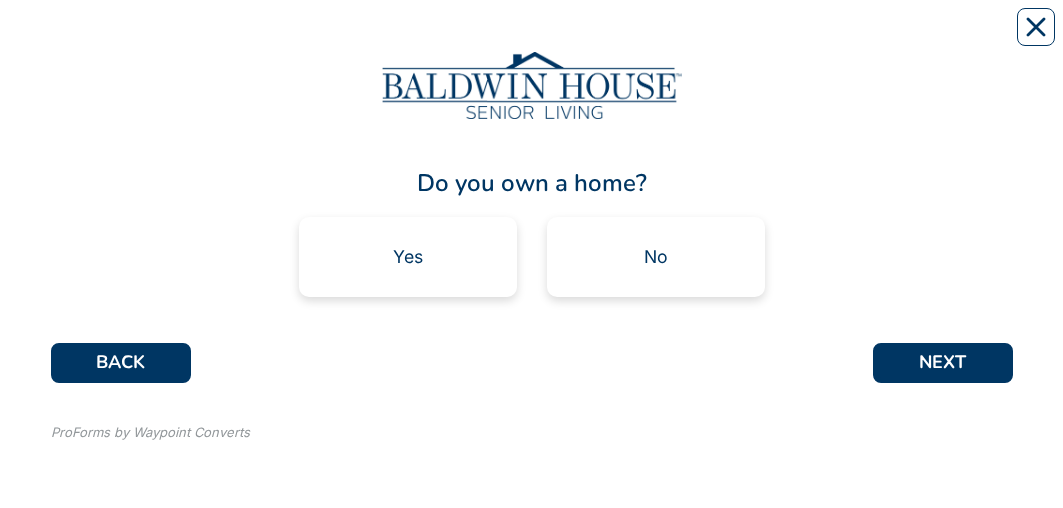 click on "Yes" at bounding box center [408, 257] 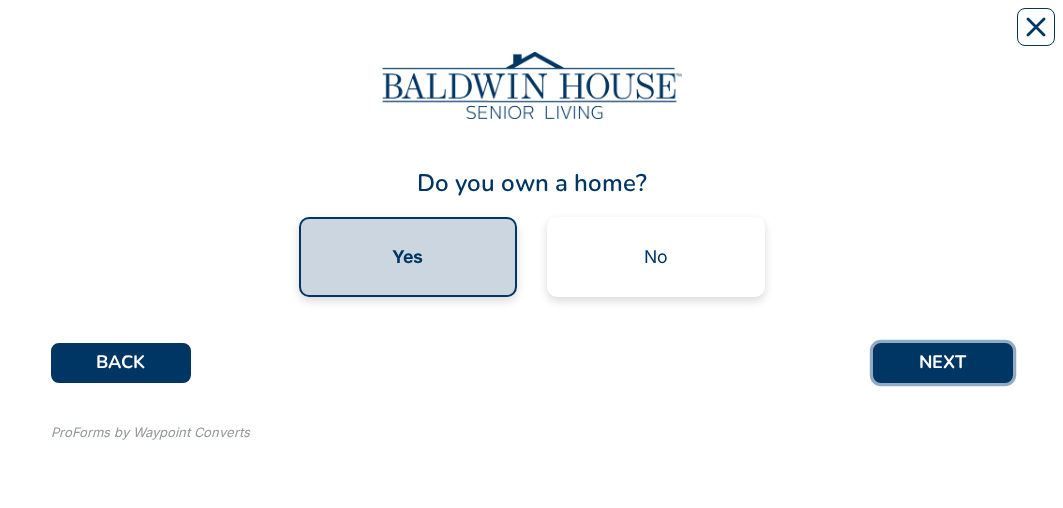 click on "NEXT" at bounding box center [943, 363] 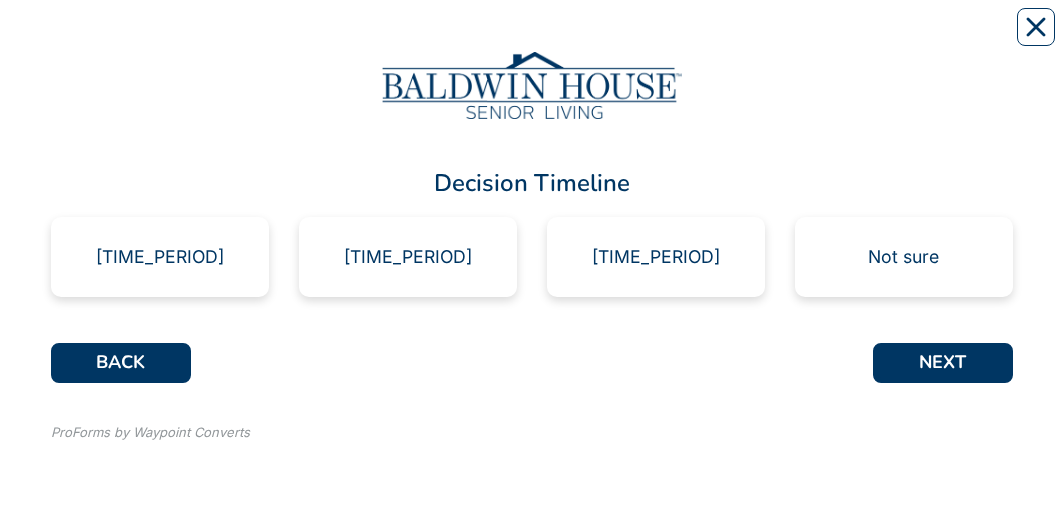 click on "Not sure" at bounding box center [904, 257] 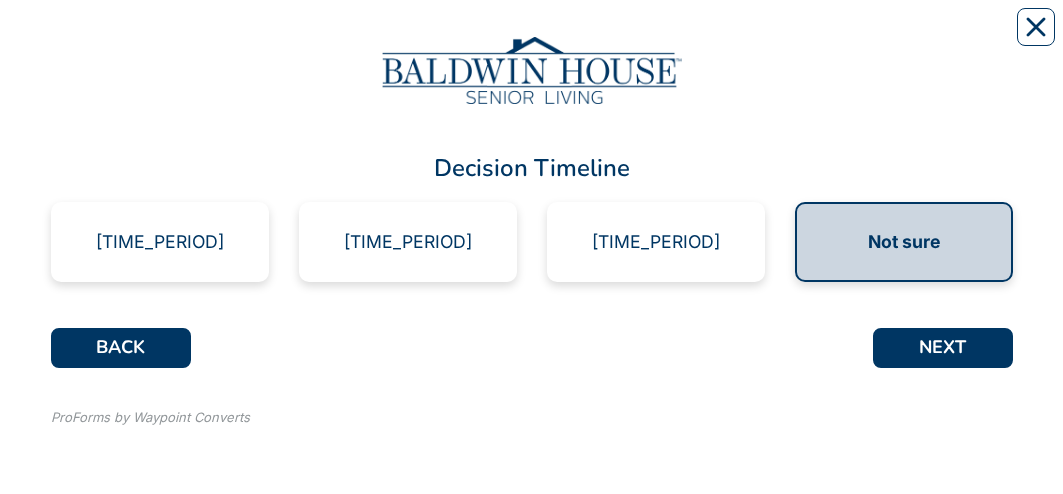 scroll, scrollTop: 15, scrollLeft: 0, axis: vertical 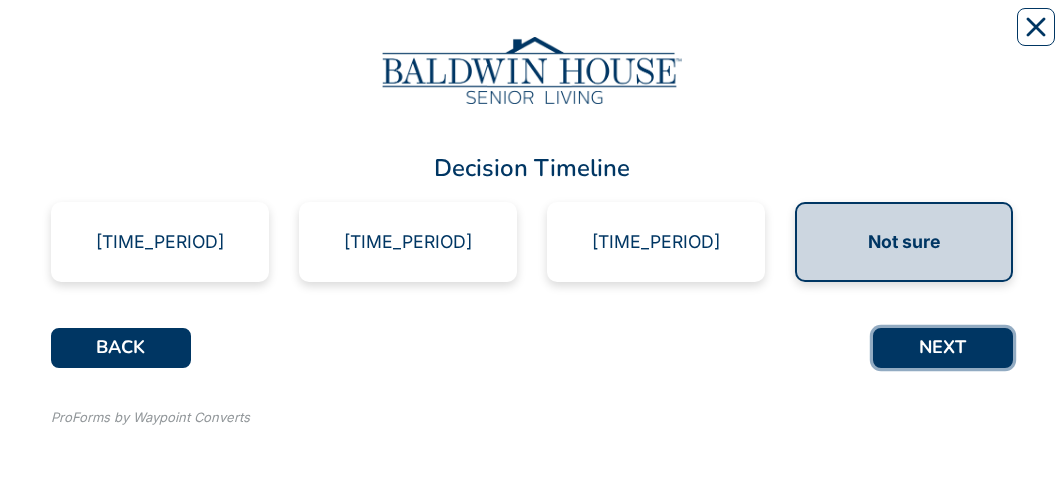 click on "NEXT" at bounding box center [943, 348] 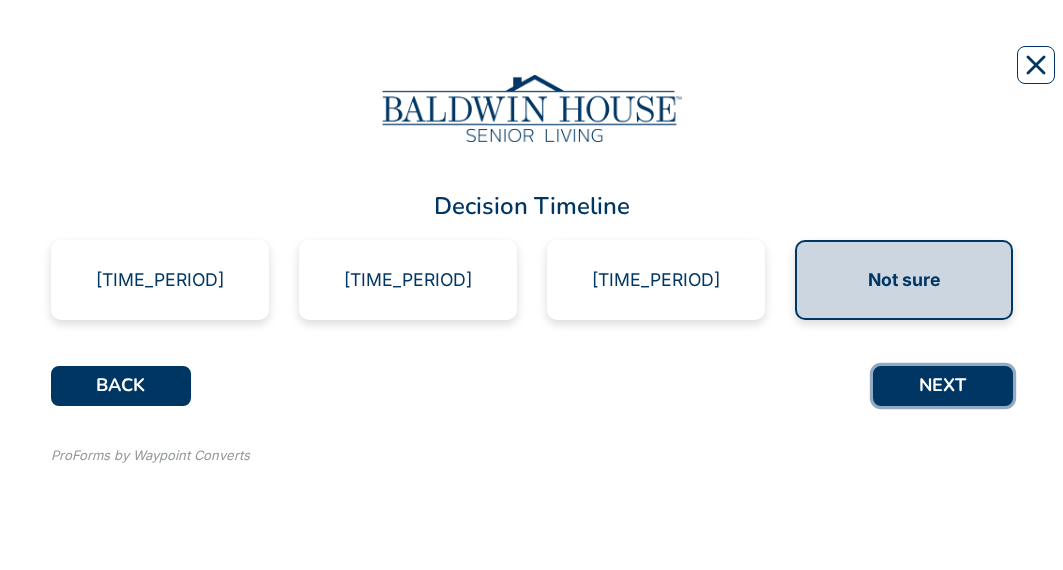 scroll, scrollTop: 0, scrollLeft: 0, axis: both 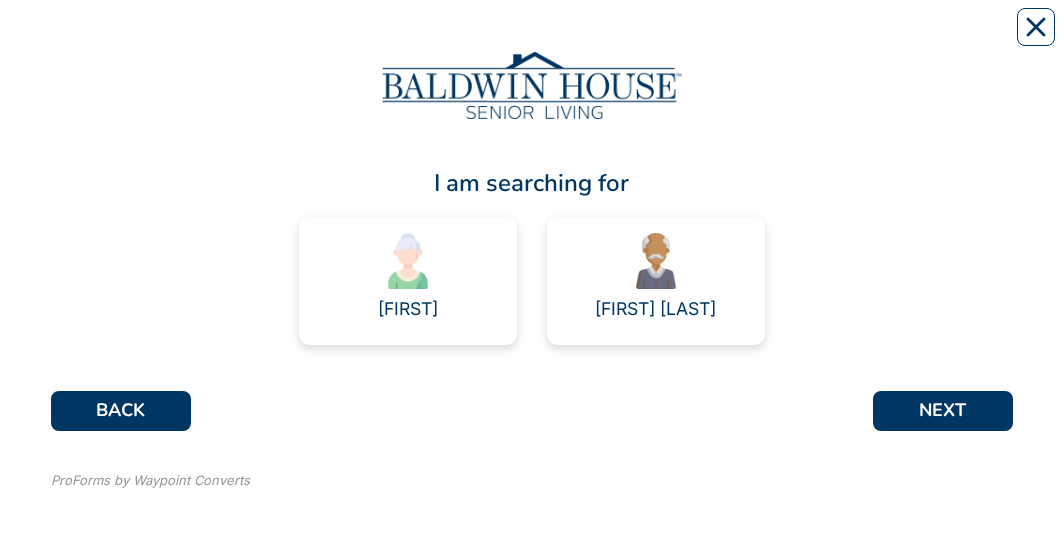 click at bounding box center [408, 261] 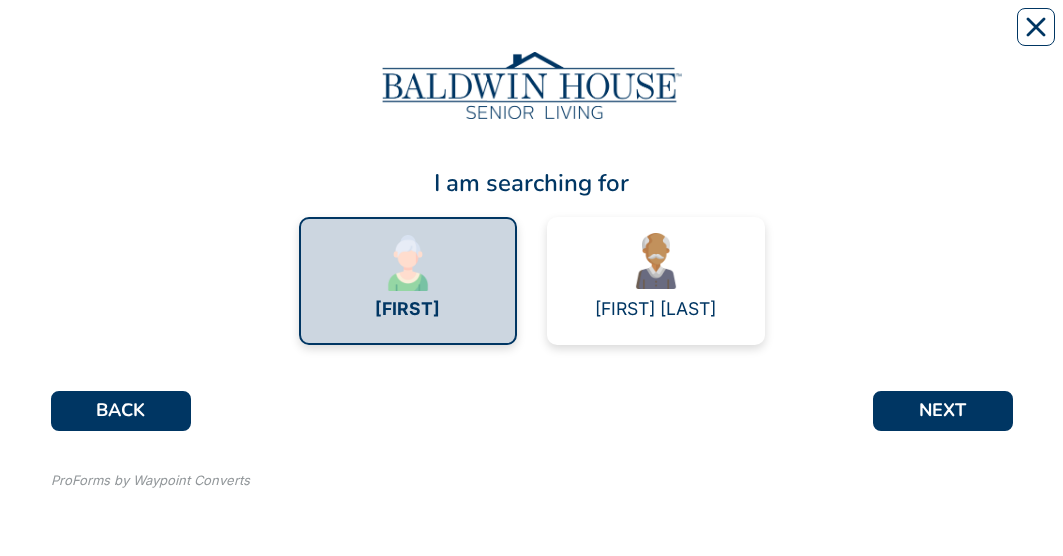 click on "NEXT" at bounding box center [943, 411] 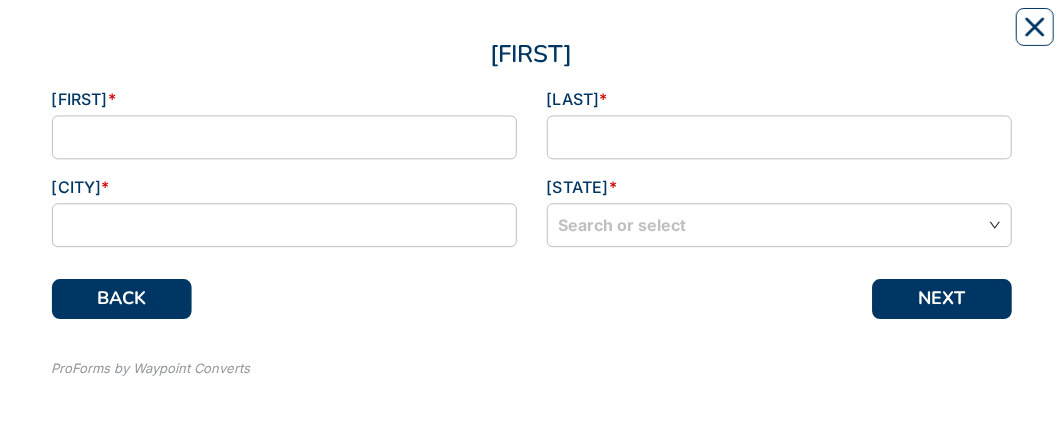 scroll, scrollTop: 129, scrollLeft: 0, axis: vertical 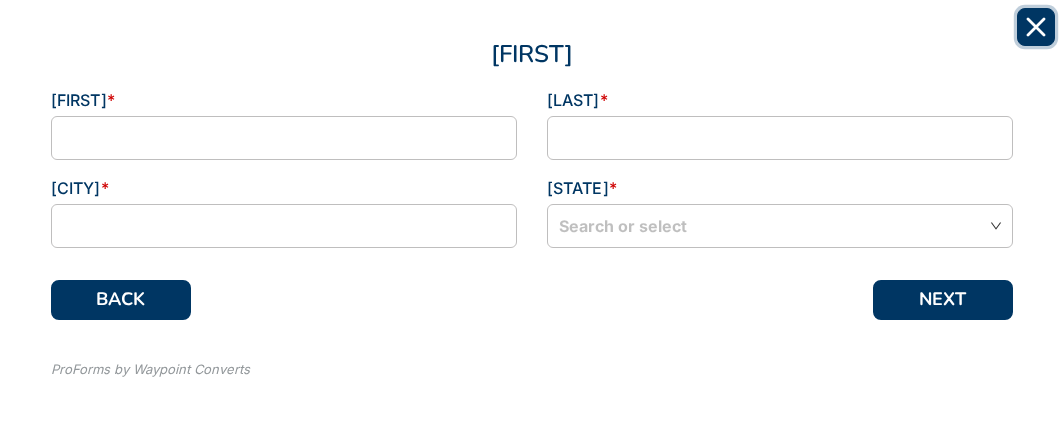 click at bounding box center (1036, 27) 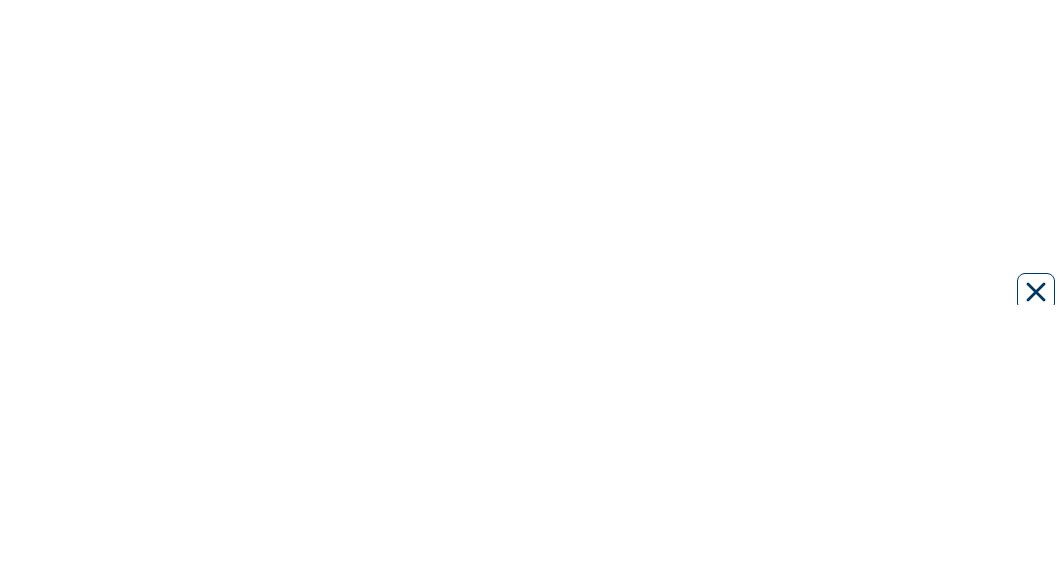 scroll, scrollTop: 0, scrollLeft: 0, axis: both 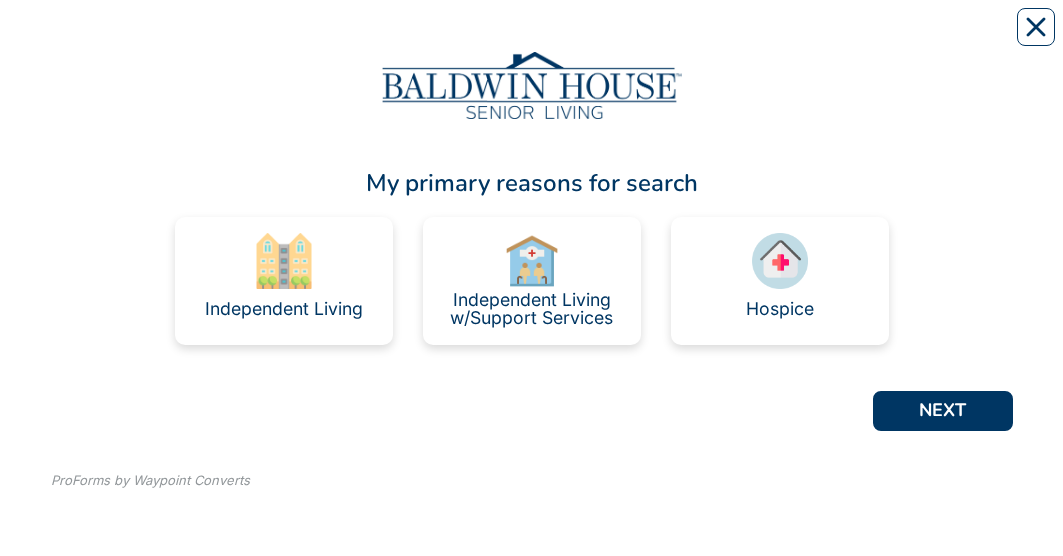 click at bounding box center (284, 261) 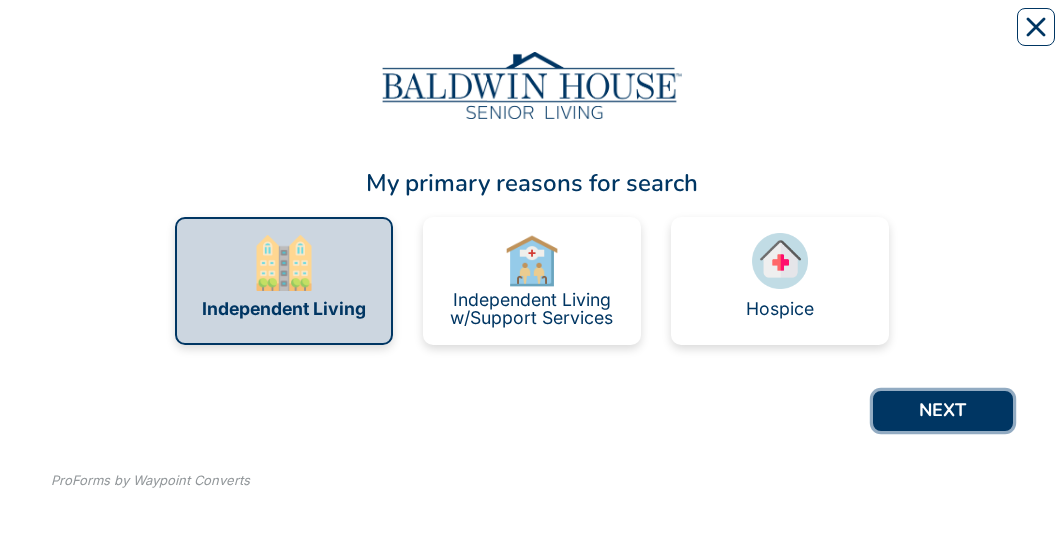 click on "NEXT" at bounding box center (943, 411) 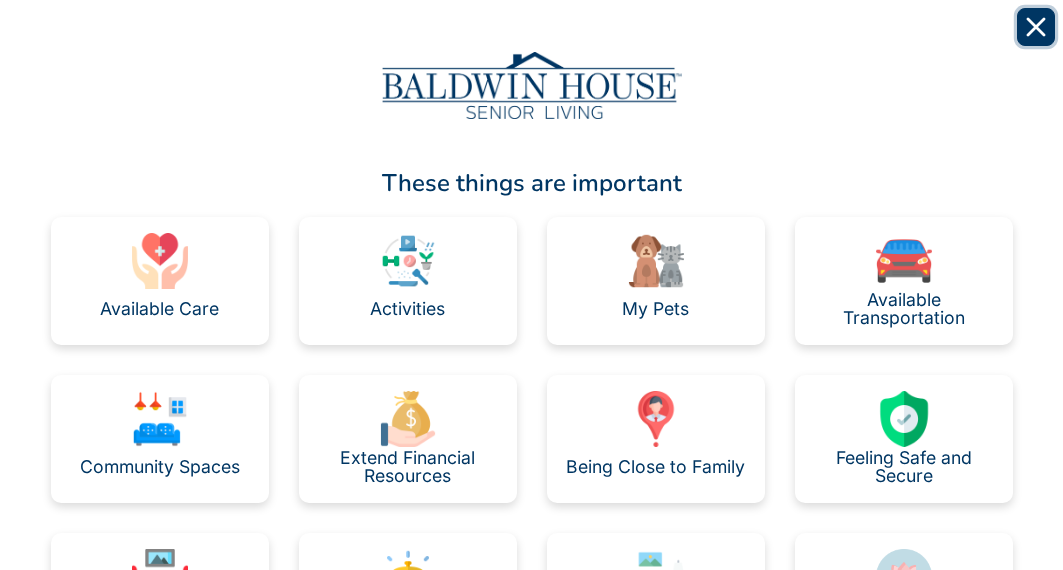 click at bounding box center (1036, 27) 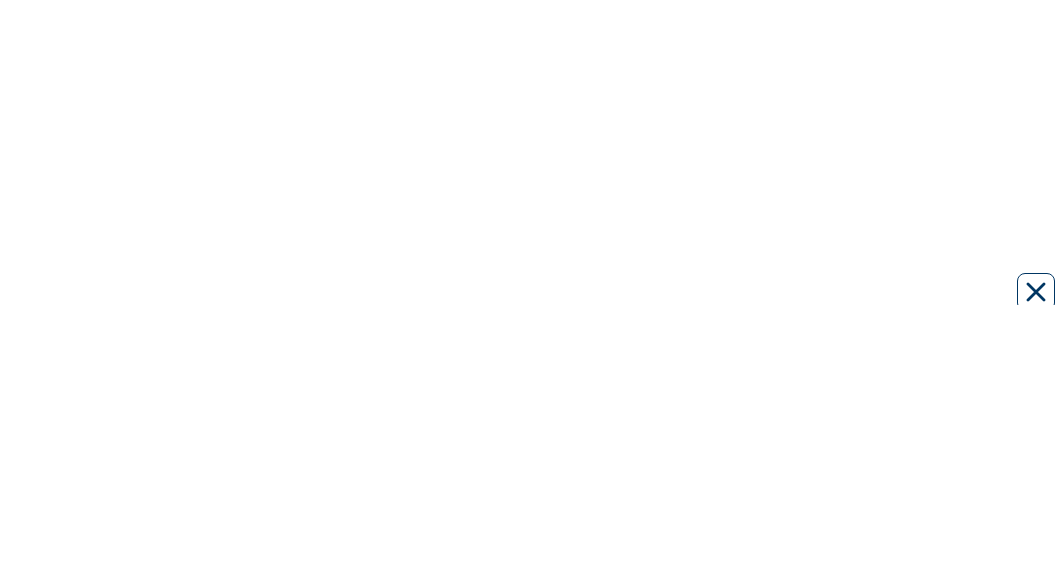 scroll, scrollTop: 0, scrollLeft: 0, axis: both 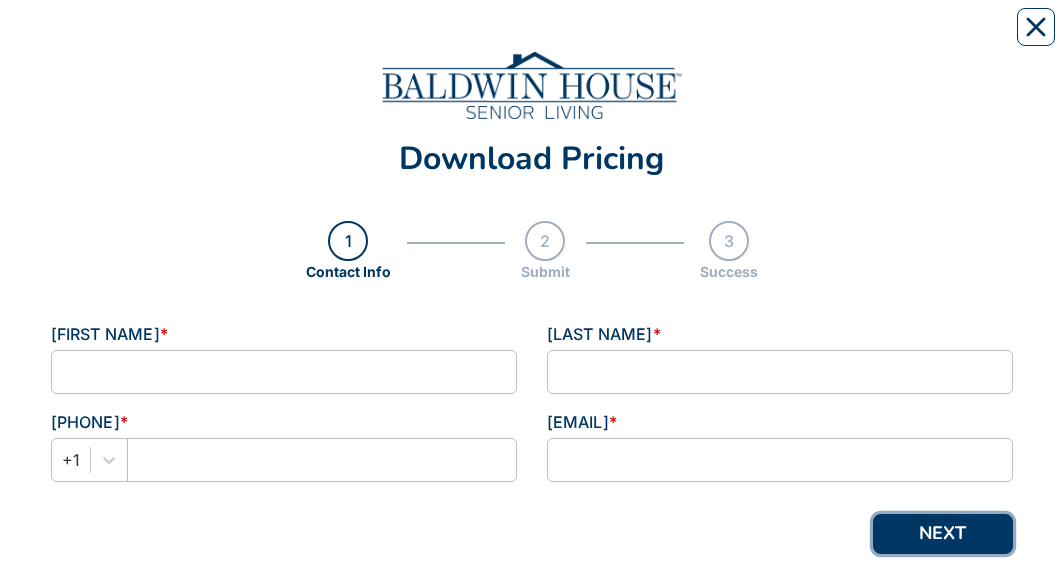 click on "NEXT" at bounding box center [943, 534] 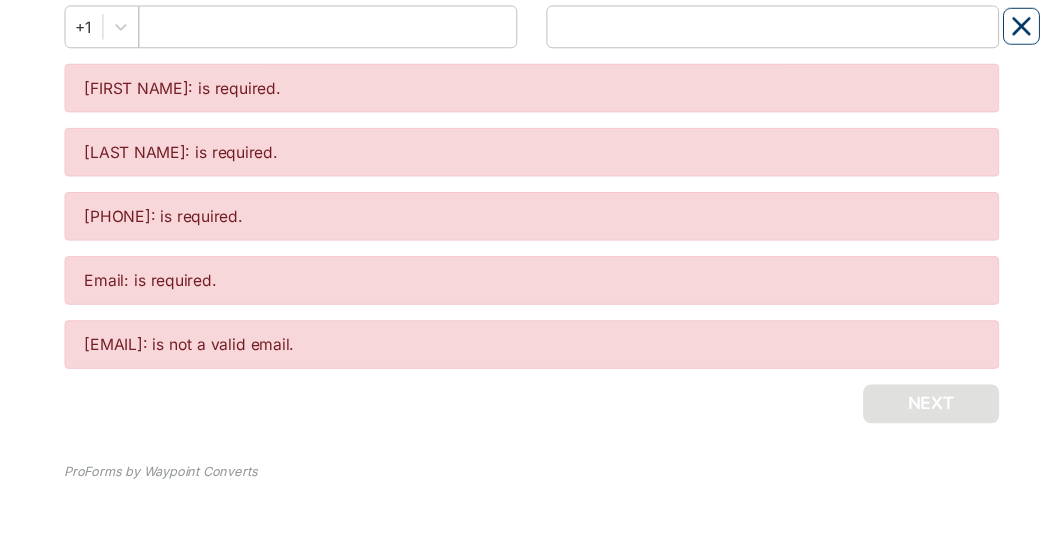 scroll, scrollTop: 448, scrollLeft: 0, axis: vertical 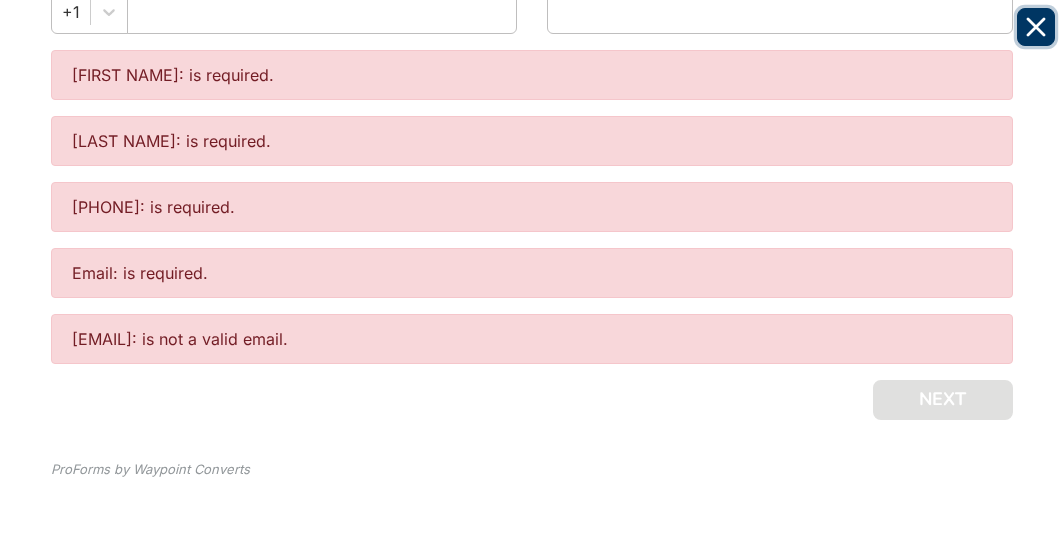 click 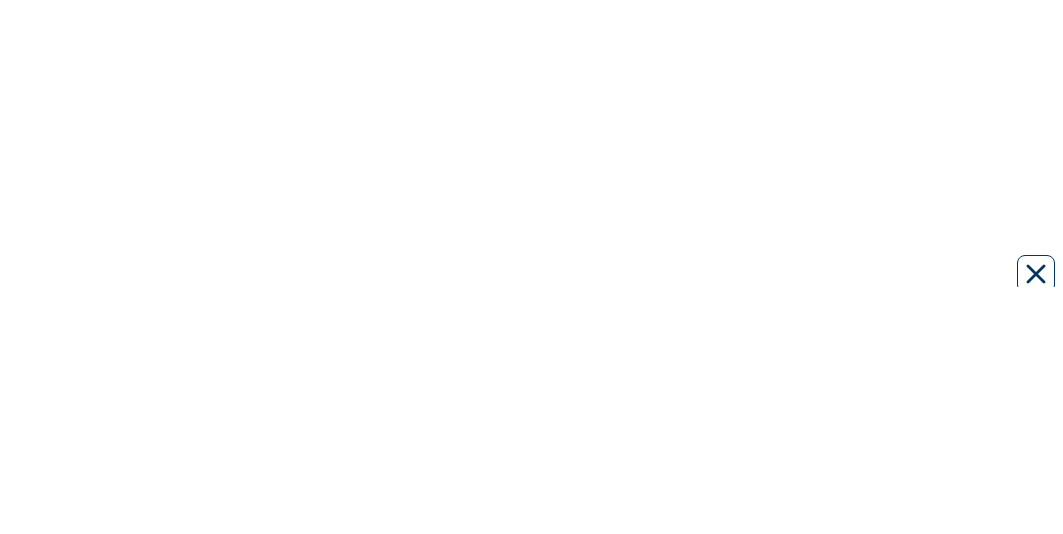 scroll, scrollTop: 0, scrollLeft: 0, axis: both 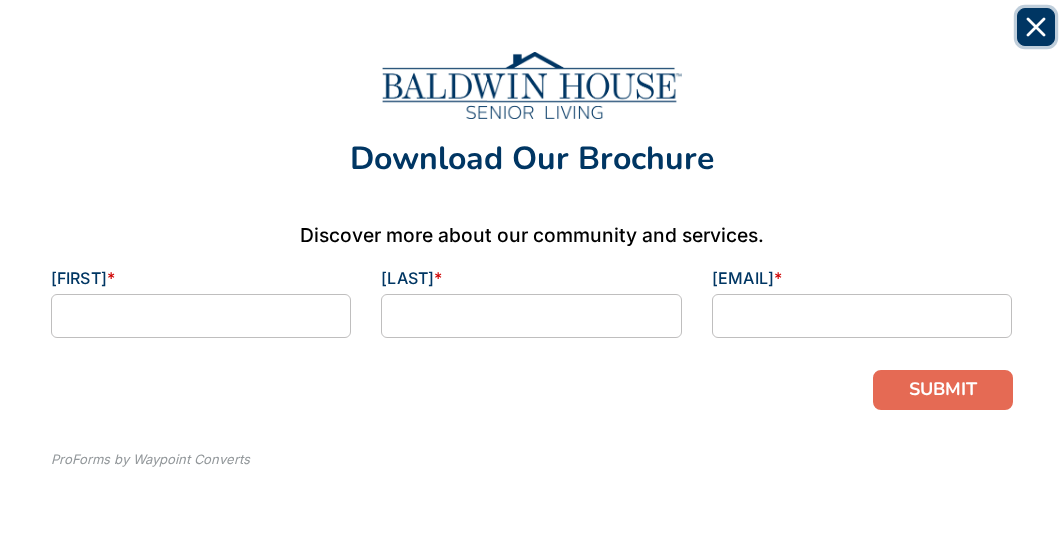 click 